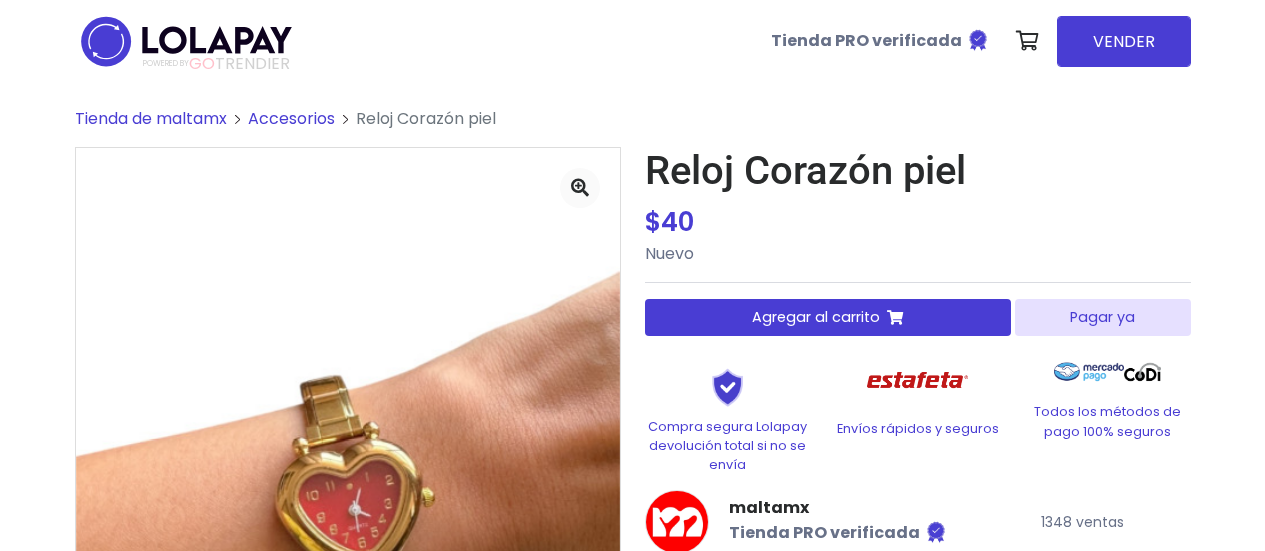 scroll, scrollTop: 0, scrollLeft: 0, axis: both 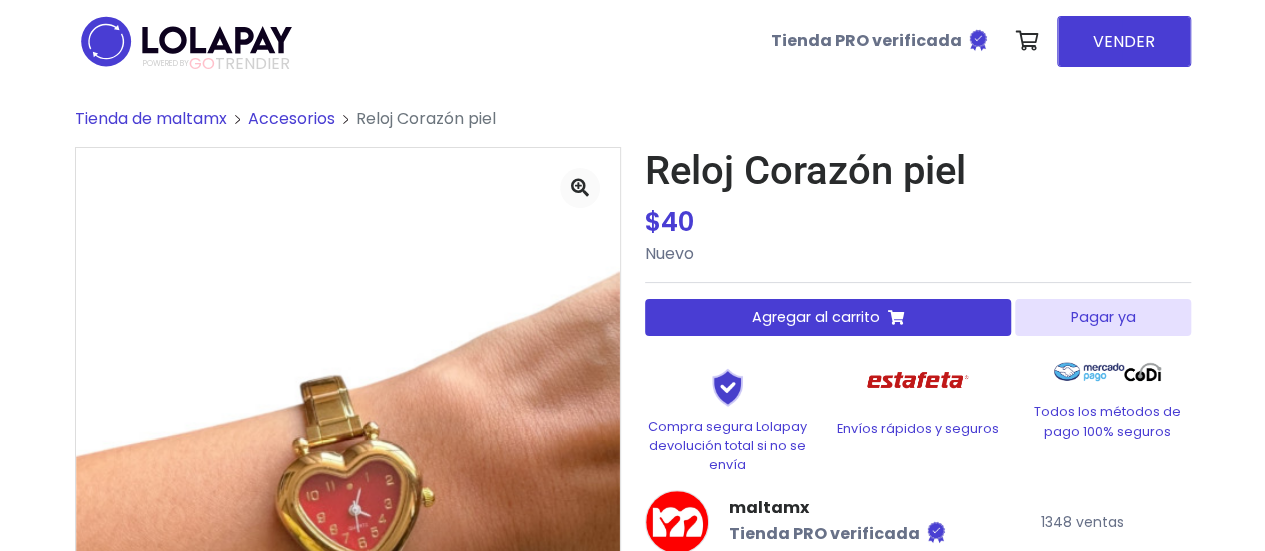 click on "Pagar ya" at bounding box center (1102, 317) 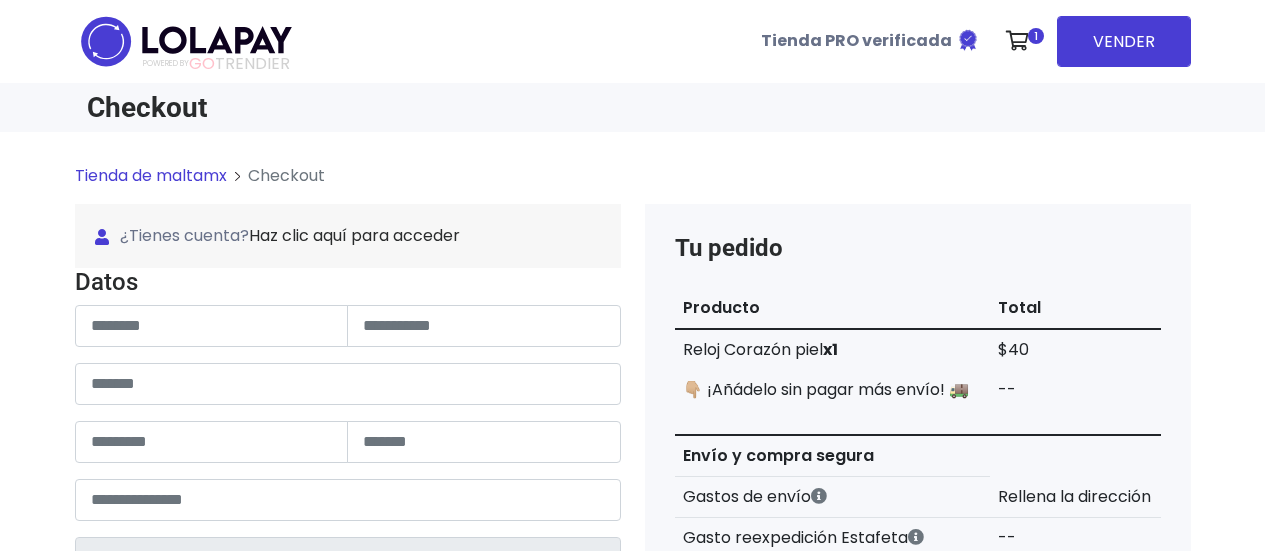 scroll, scrollTop: 0, scrollLeft: 0, axis: both 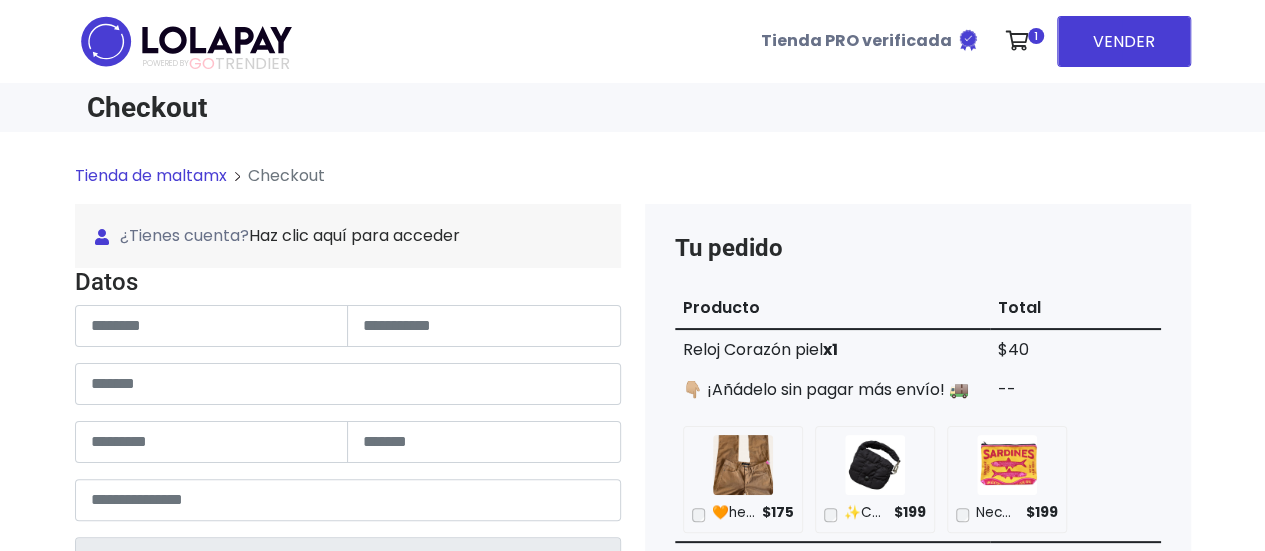 click on "**********" at bounding box center (348, 615) 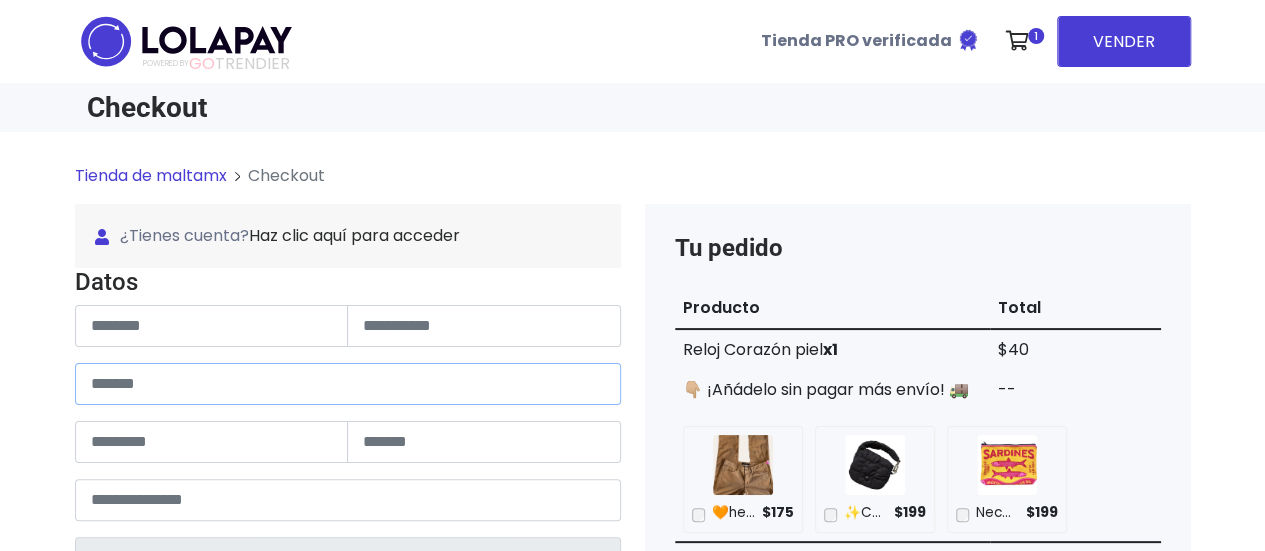 click at bounding box center (348, 384) 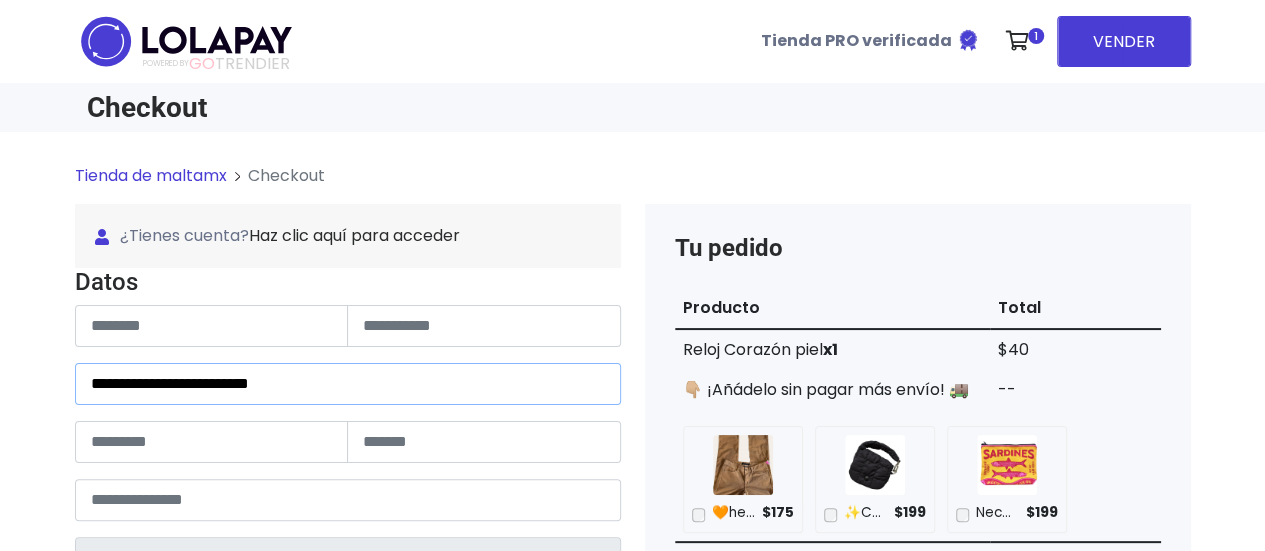 click on "**********" at bounding box center [348, 384] 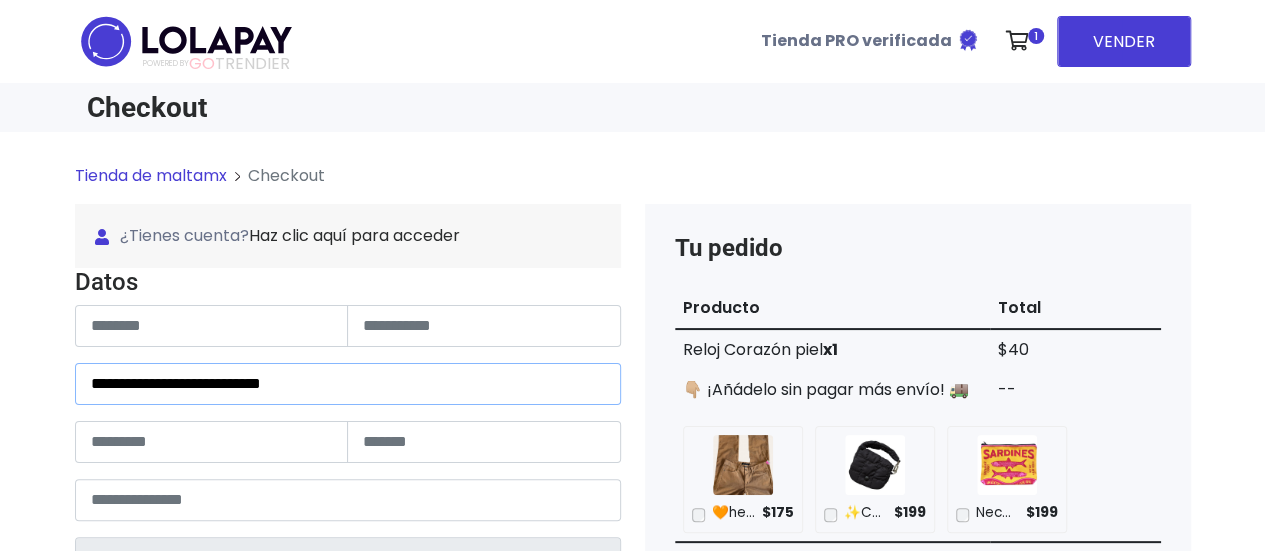 drag, startPoint x: 388, startPoint y: 383, endPoint x: 211, endPoint y: 381, distance: 177.01129 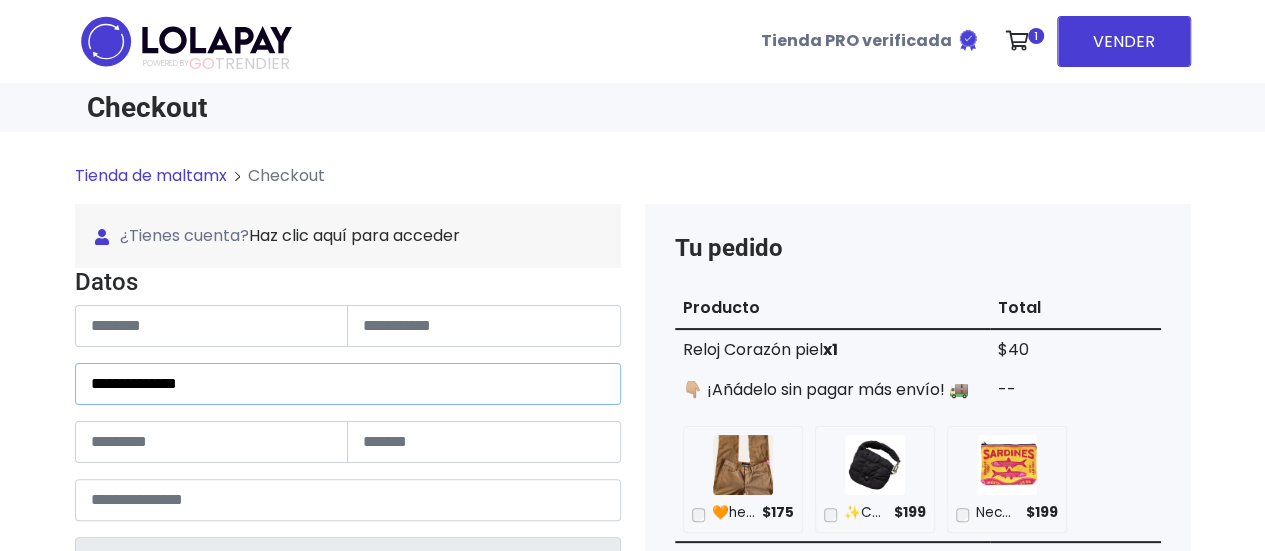 type on "**********" 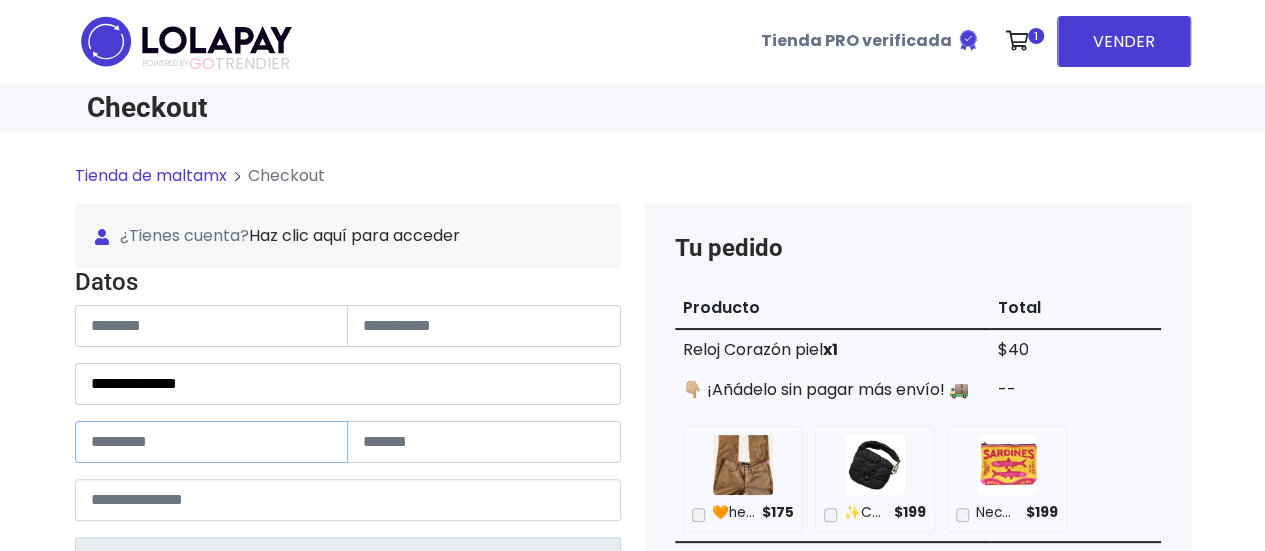 click at bounding box center (212, 442) 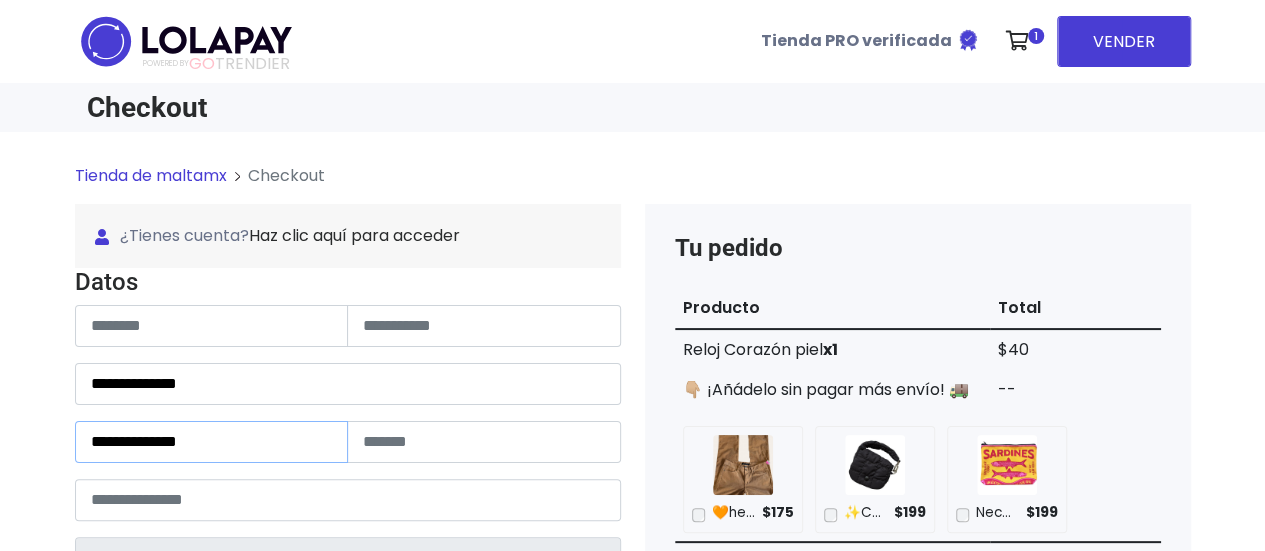type on "**********" 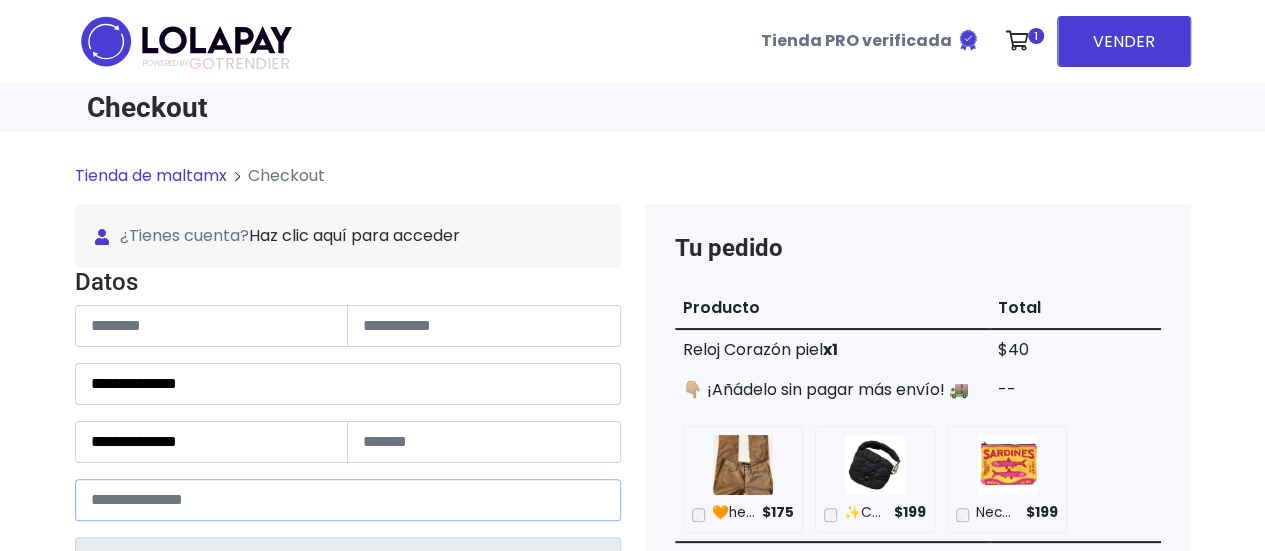 click at bounding box center [348, 500] 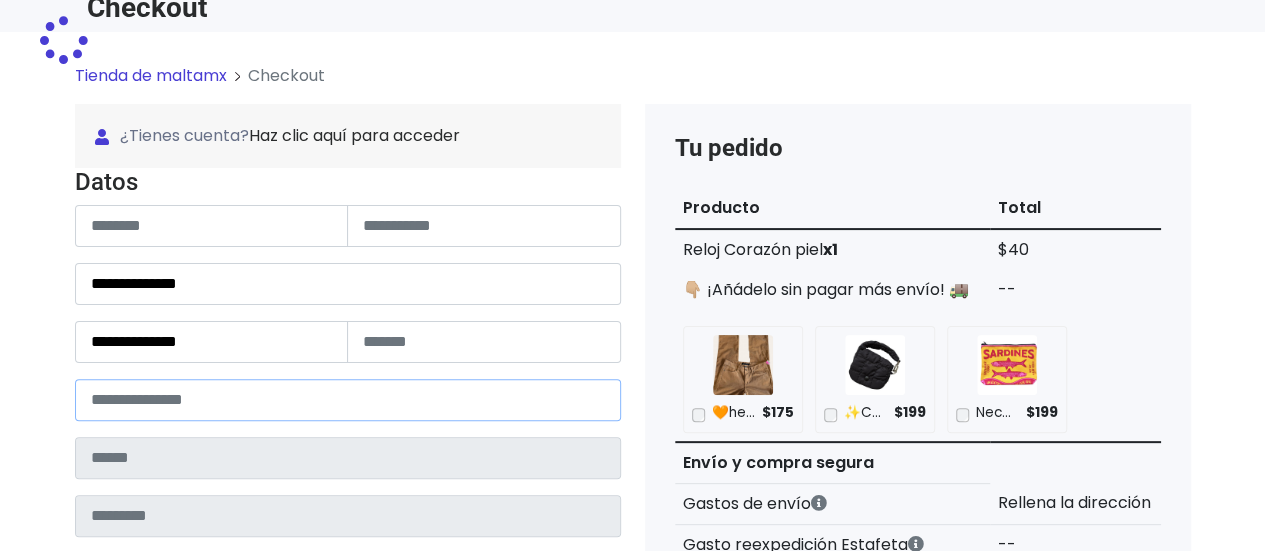 type on "********" 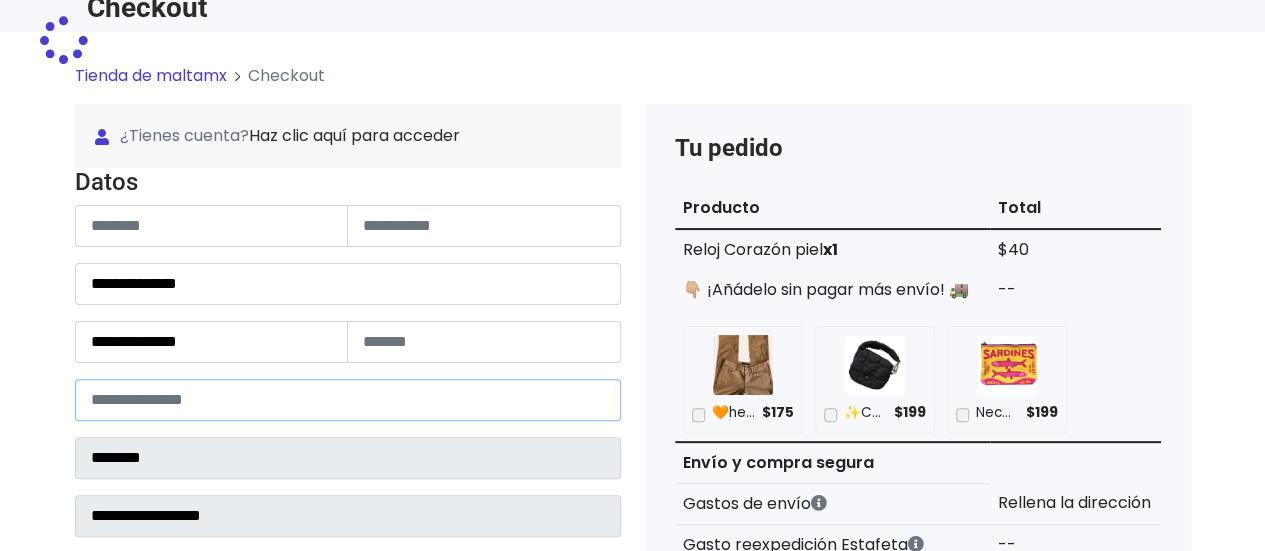 type on "*****" 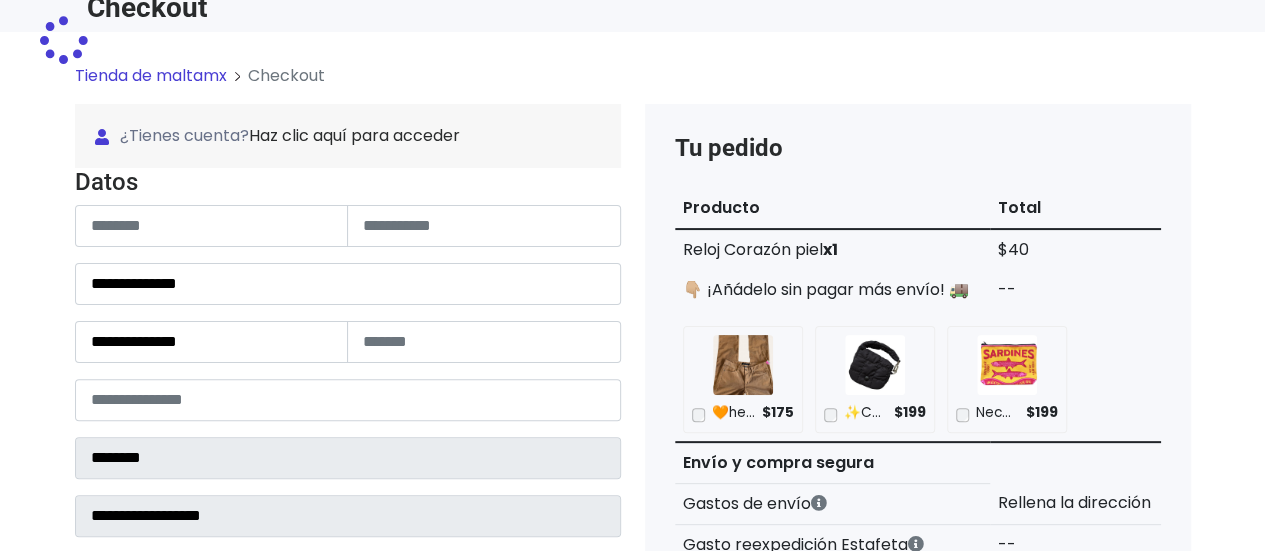 select 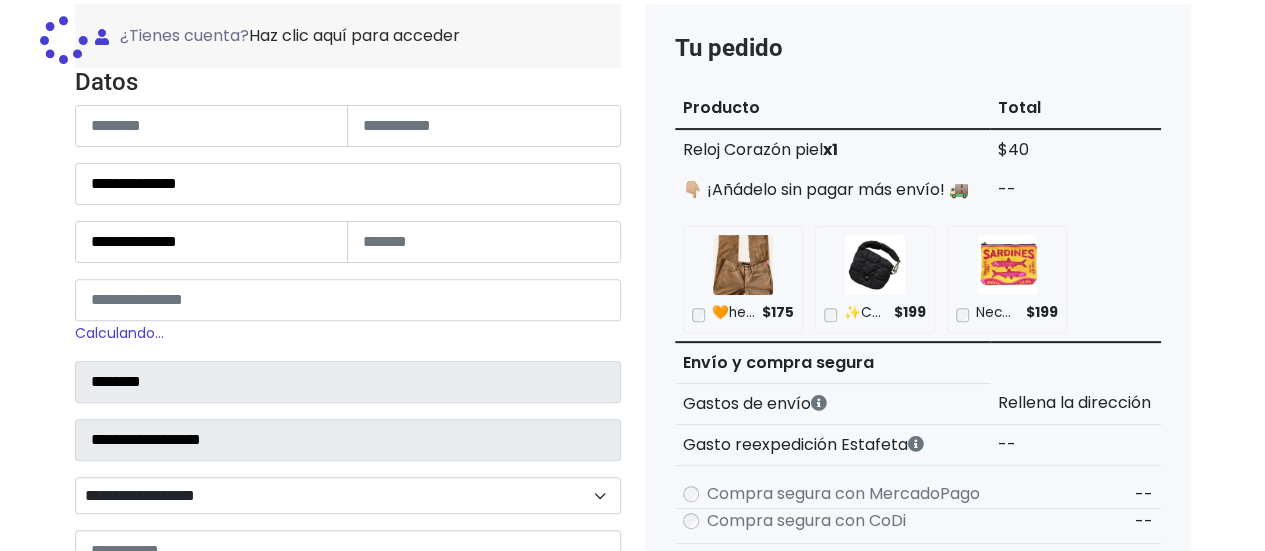 scroll, scrollTop: 300, scrollLeft: 0, axis: vertical 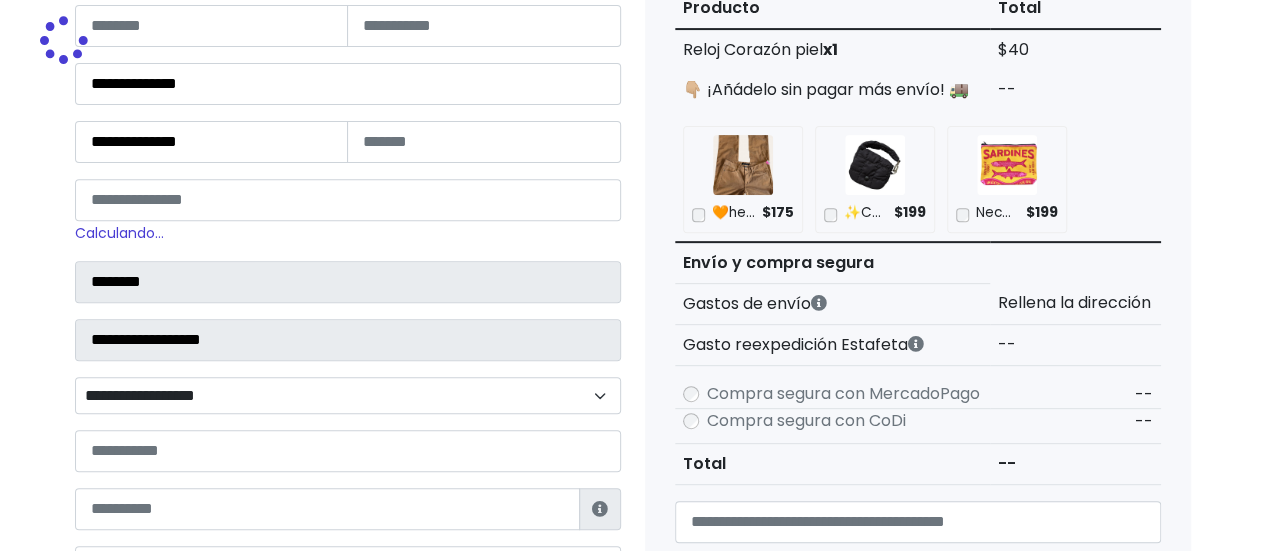 click on "**********" at bounding box center [348, 395] 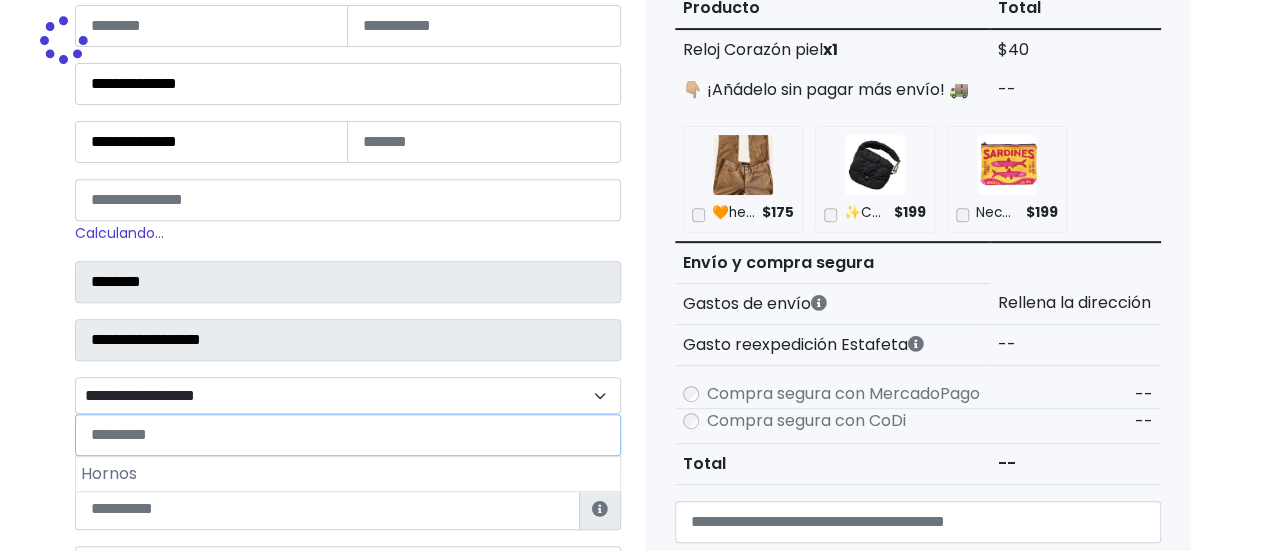 type on "*" 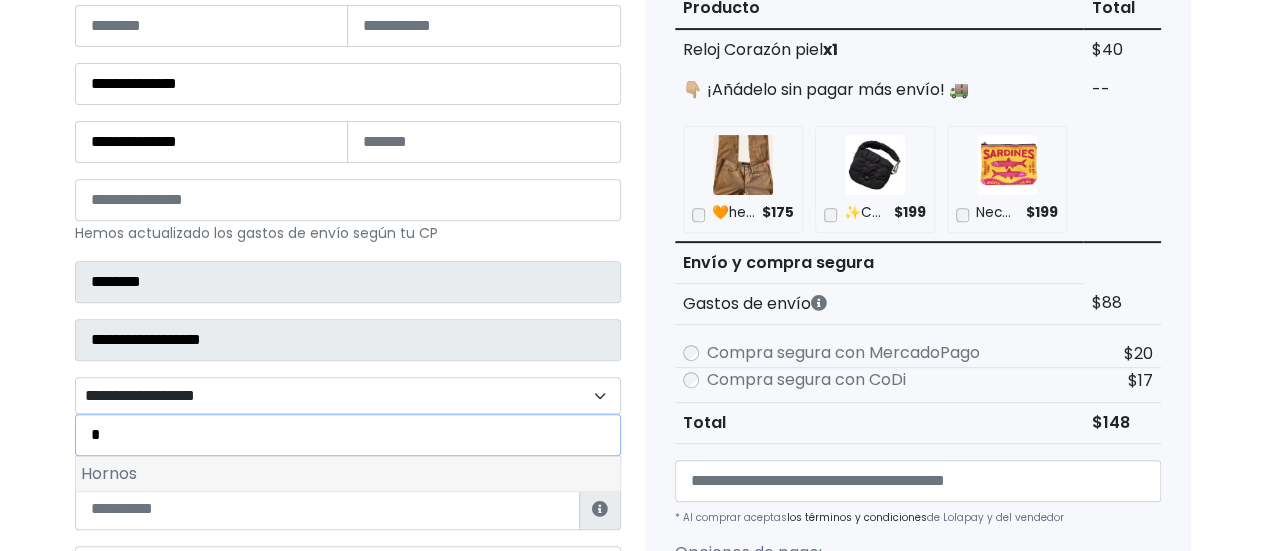 type on "*" 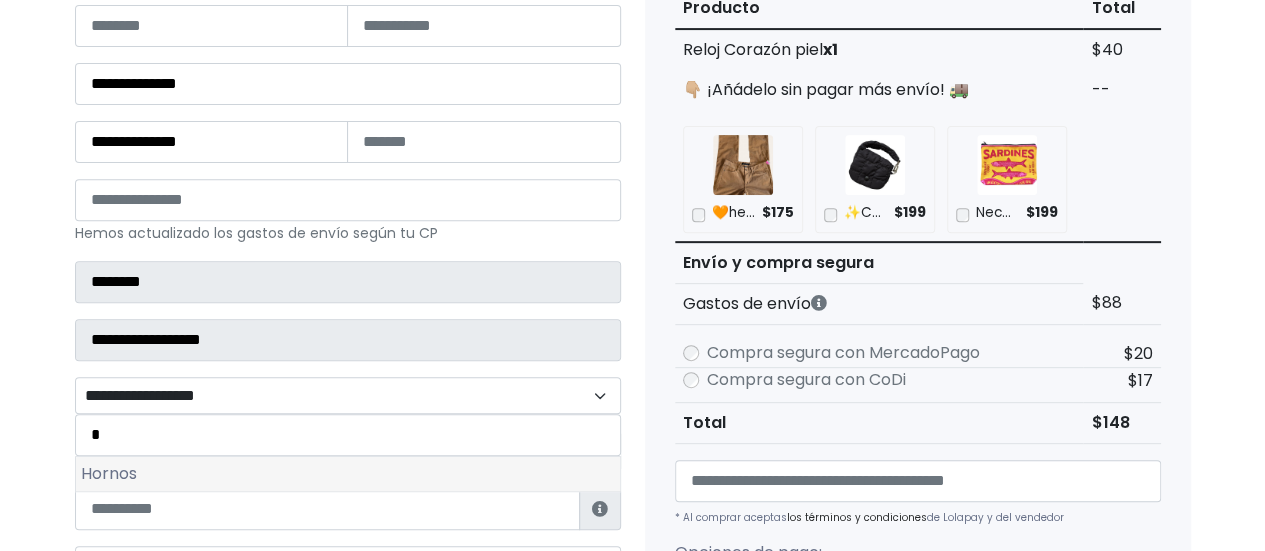 click on "Hornos" at bounding box center [348, 474] 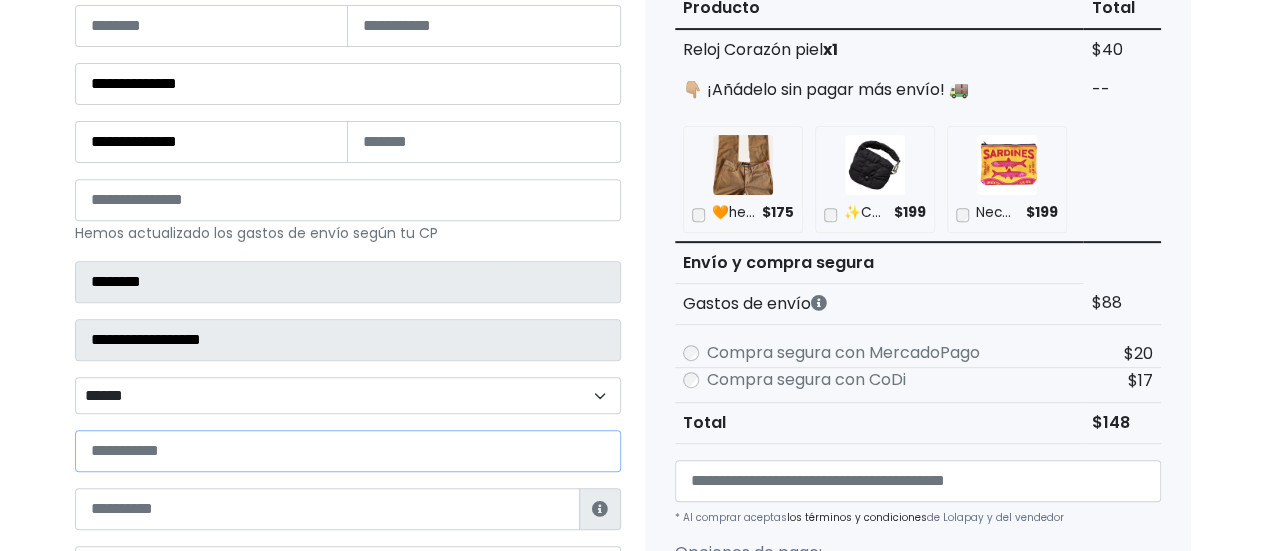 click at bounding box center [348, 451] 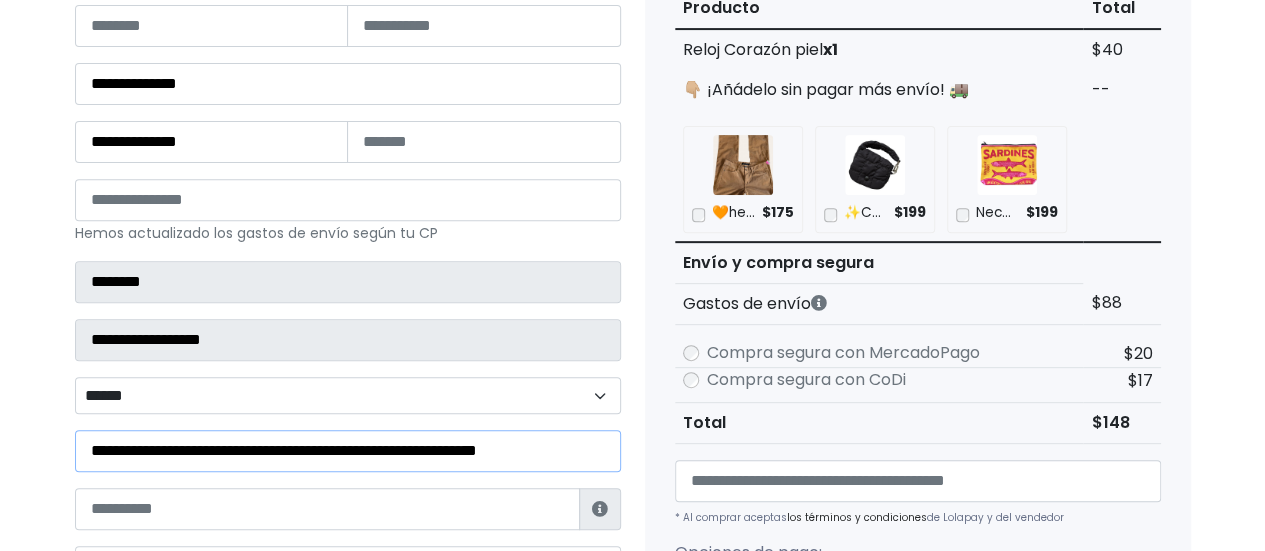 scroll, scrollTop: 0, scrollLeft: 9, axis: horizontal 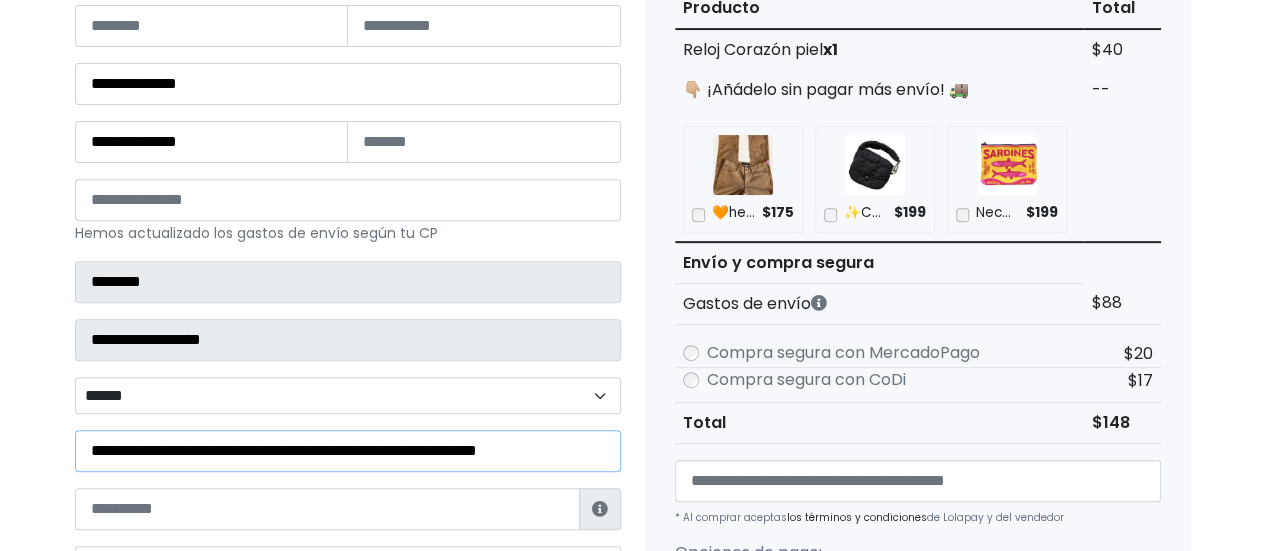 type on "**********" 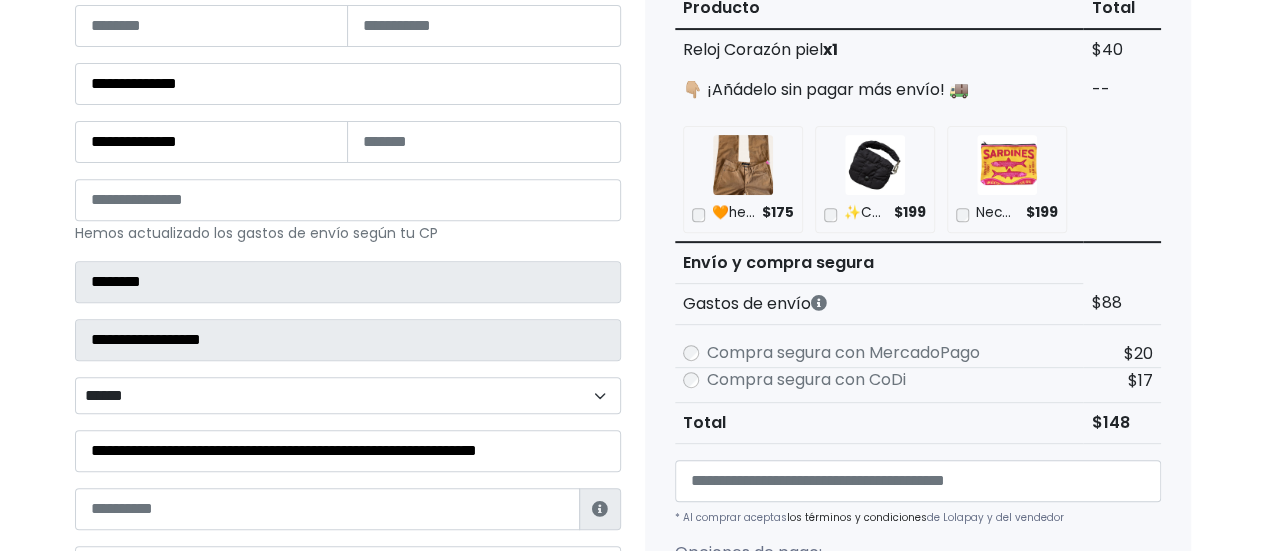 scroll, scrollTop: 0, scrollLeft: 0, axis: both 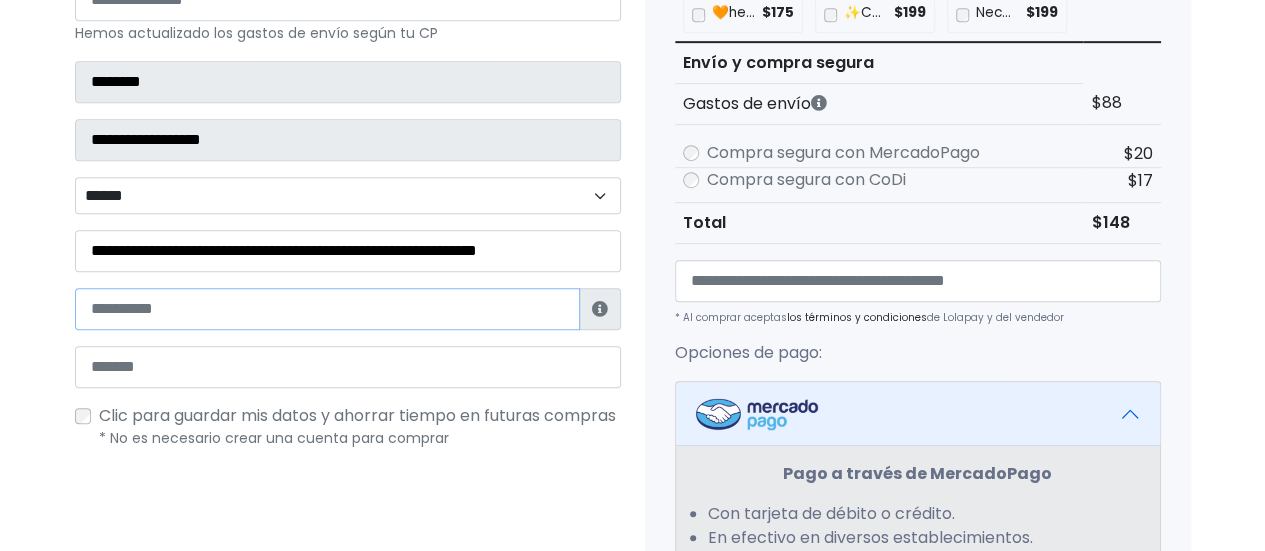 click at bounding box center [327, 309] 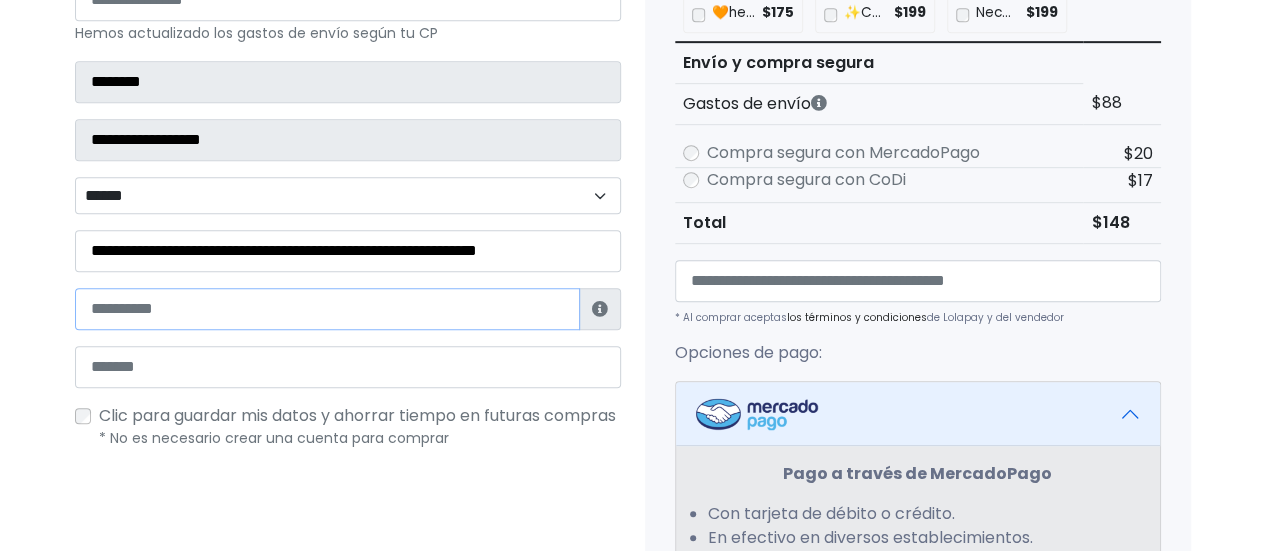 paste on "**********" 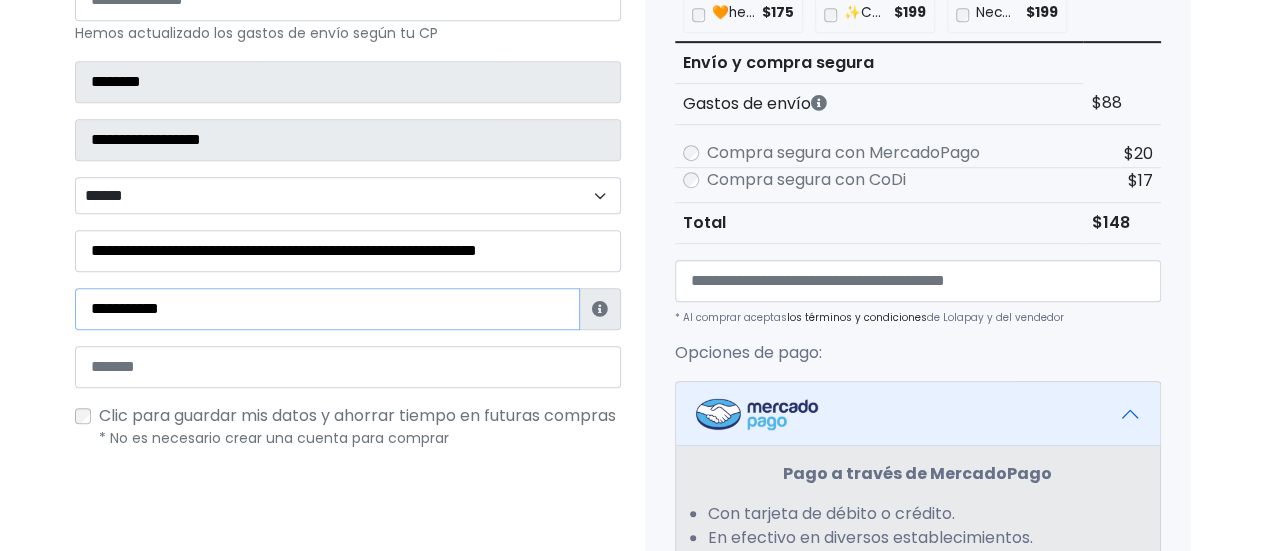 type on "**********" 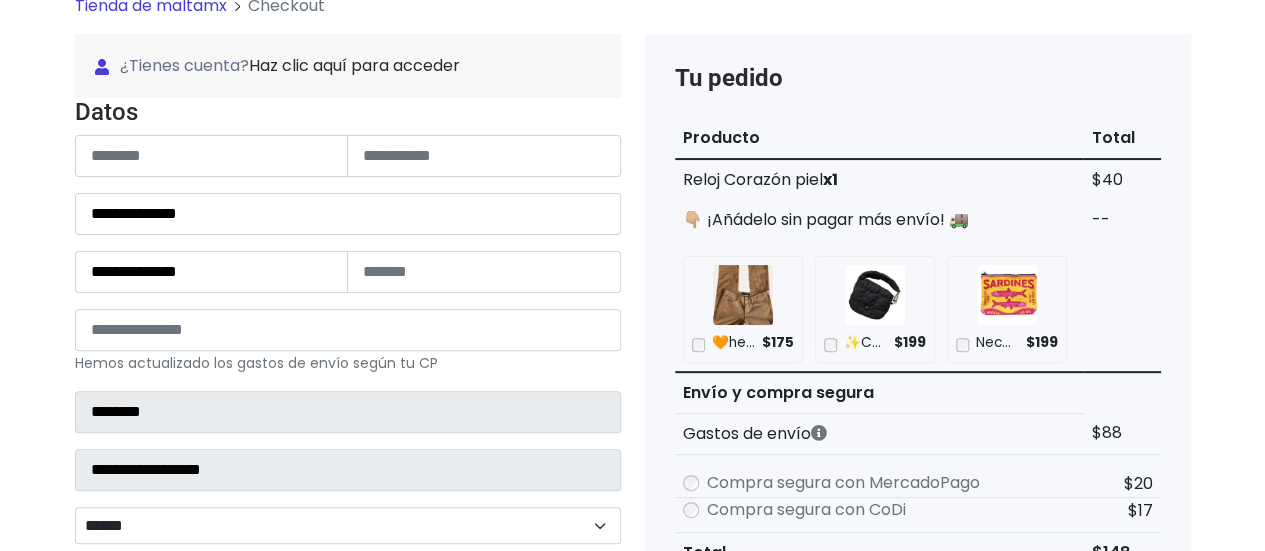 scroll, scrollTop: 100, scrollLeft: 0, axis: vertical 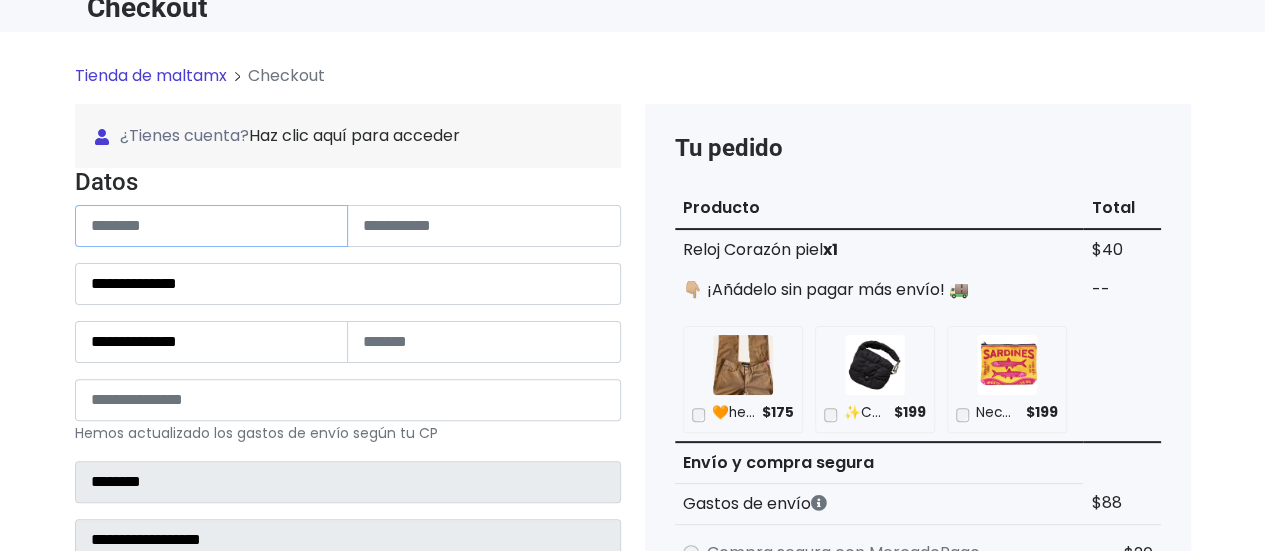 click at bounding box center (212, 226) 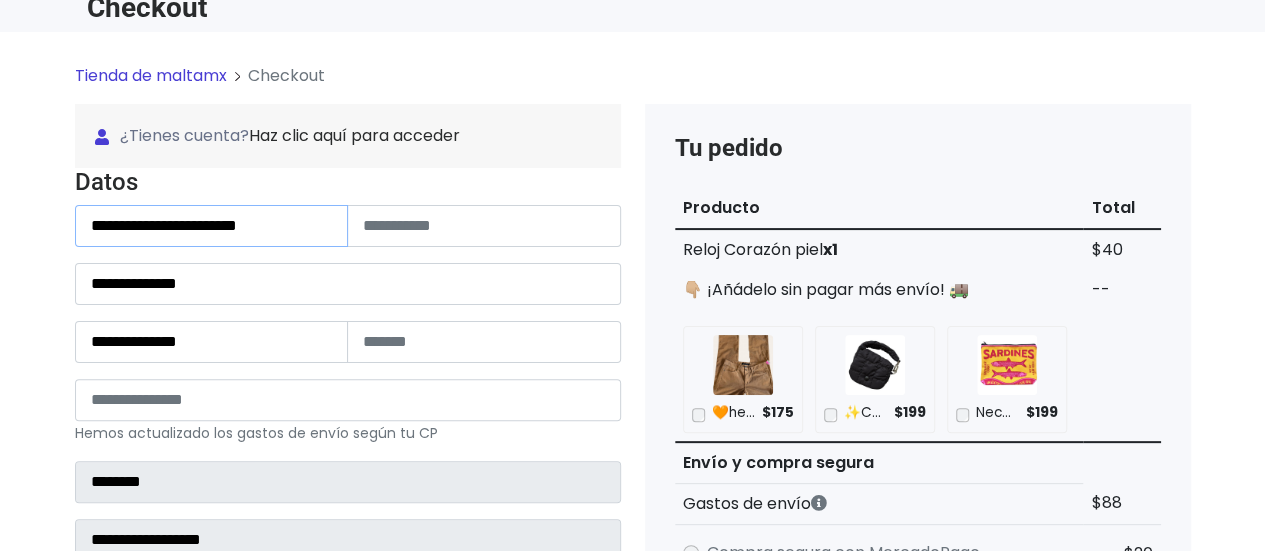 drag, startPoint x: 202, startPoint y: 221, endPoint x: 381, endPoint y: 229, distance: 179.17868 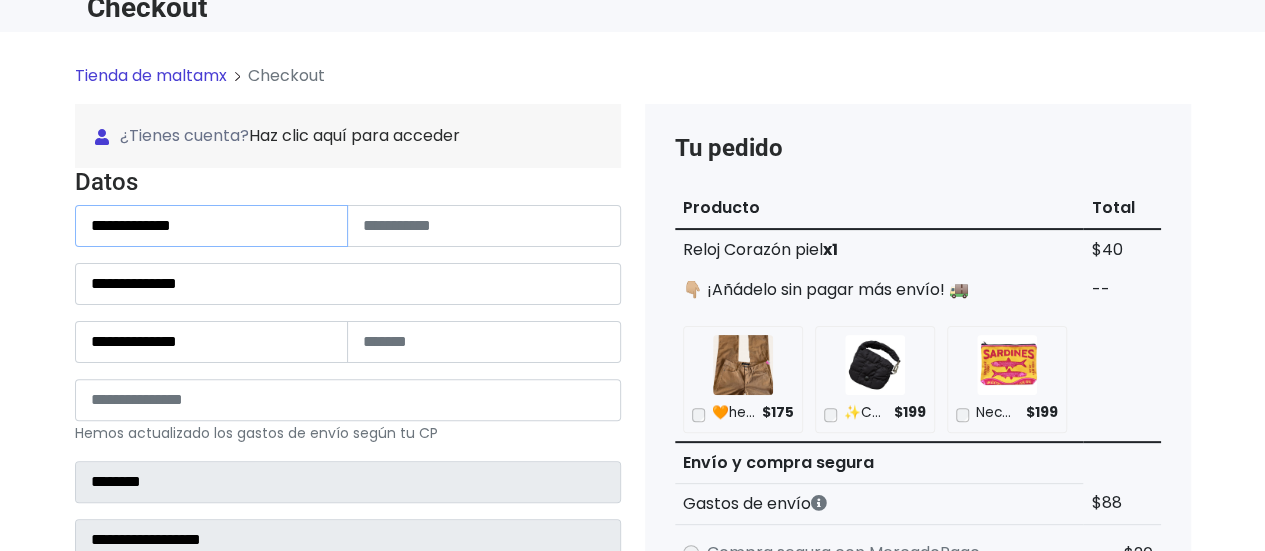 type on "**********" 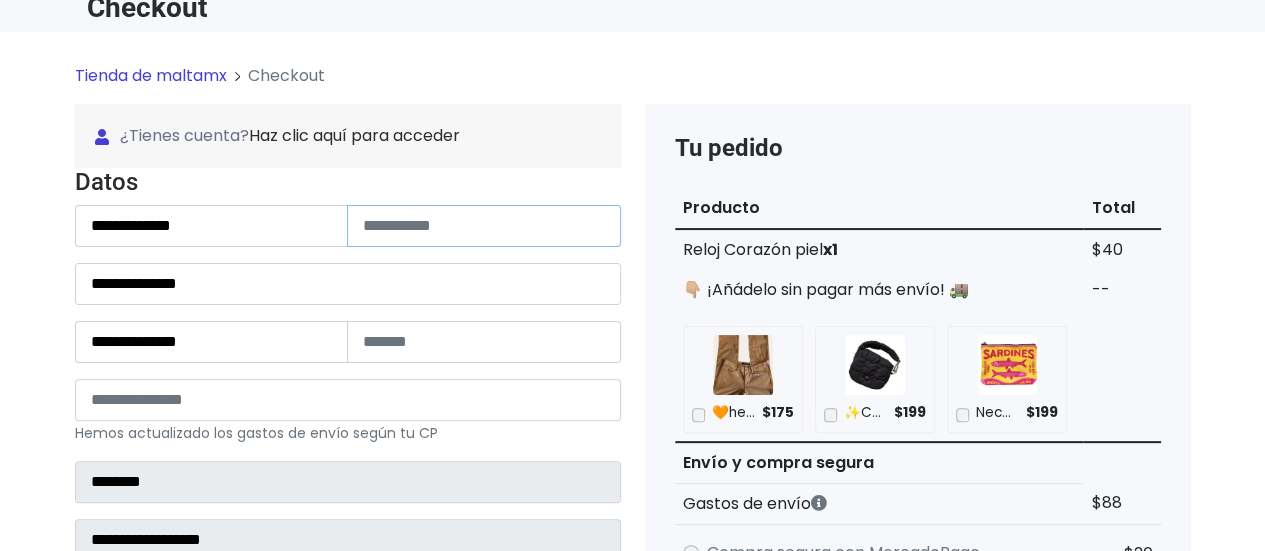 click at bounding box center [484, 226] 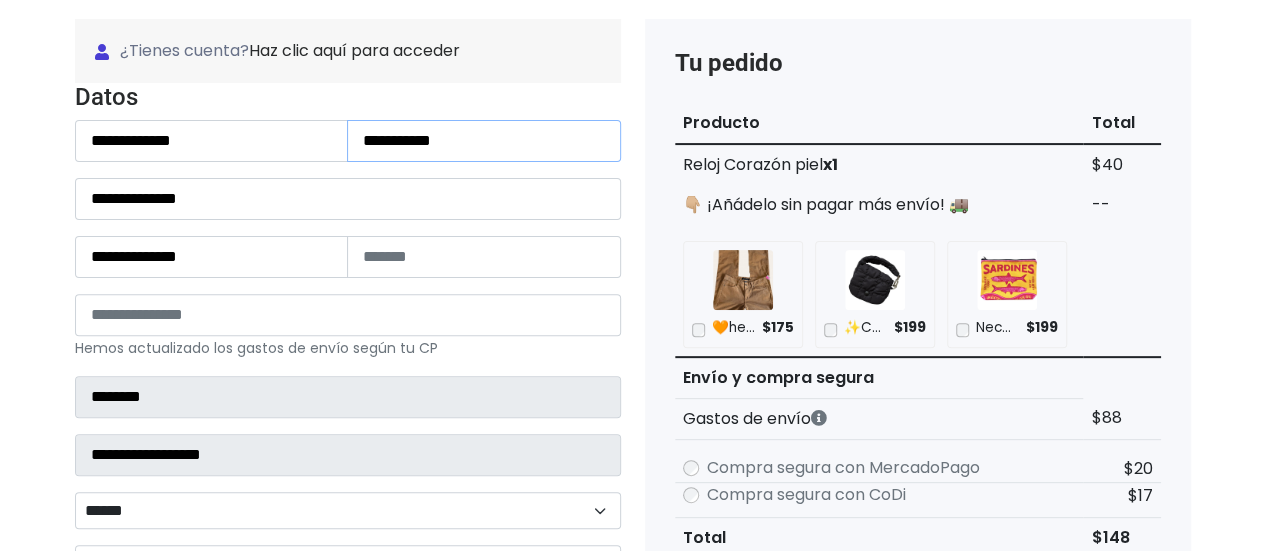 scroll, scrollTop: 400, scrollLeft: 0, axis: vertical 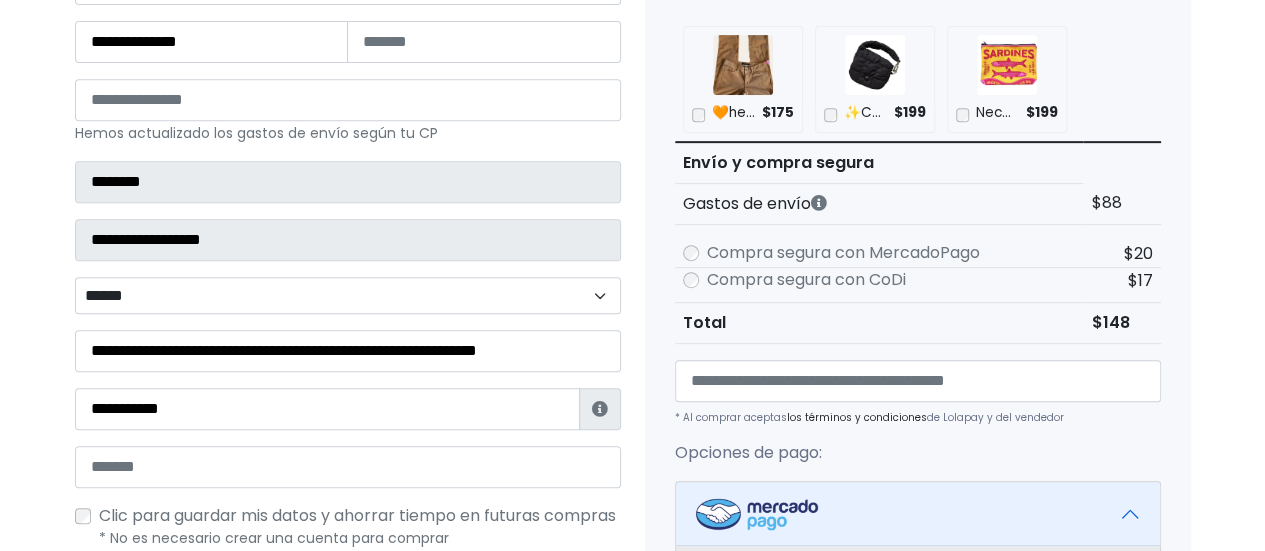 type on "**********" 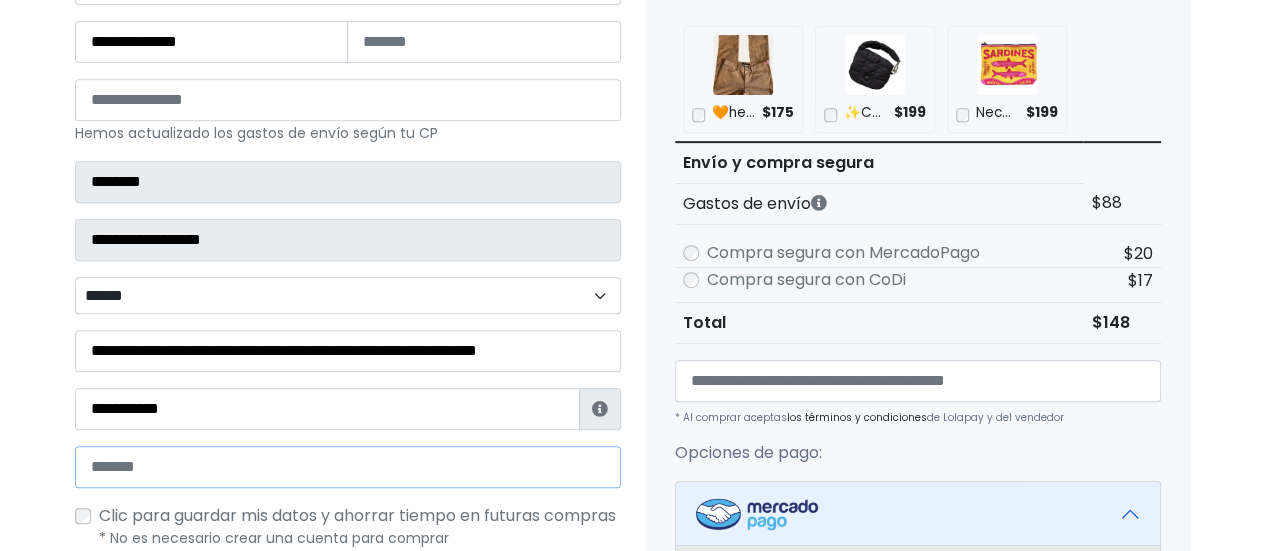 click at bounding box center [348, 467] 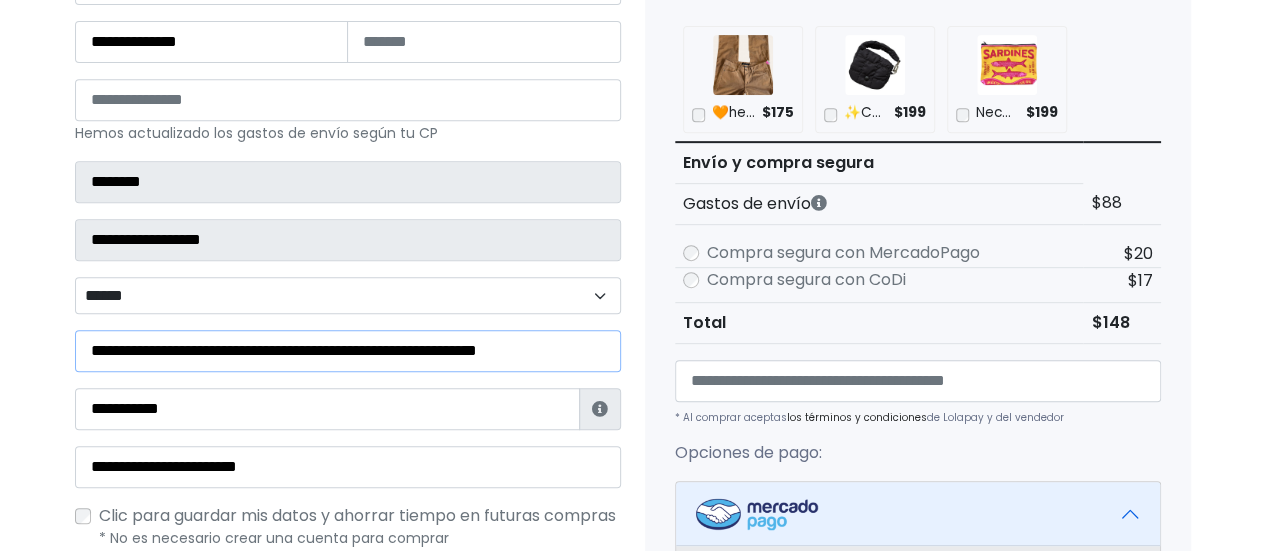 drag, startPoint x: 101, startPoint y: 341, endPoint x: 116, endPoint y: 352, distance: 18.601076 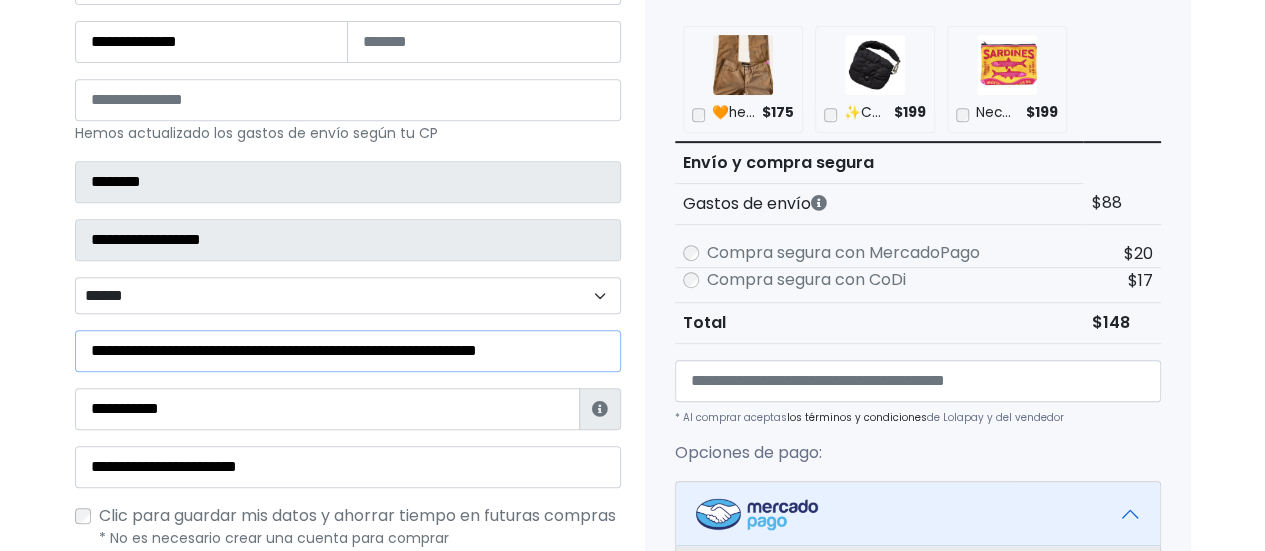 click on "**********" at bounding box center (348, 350) 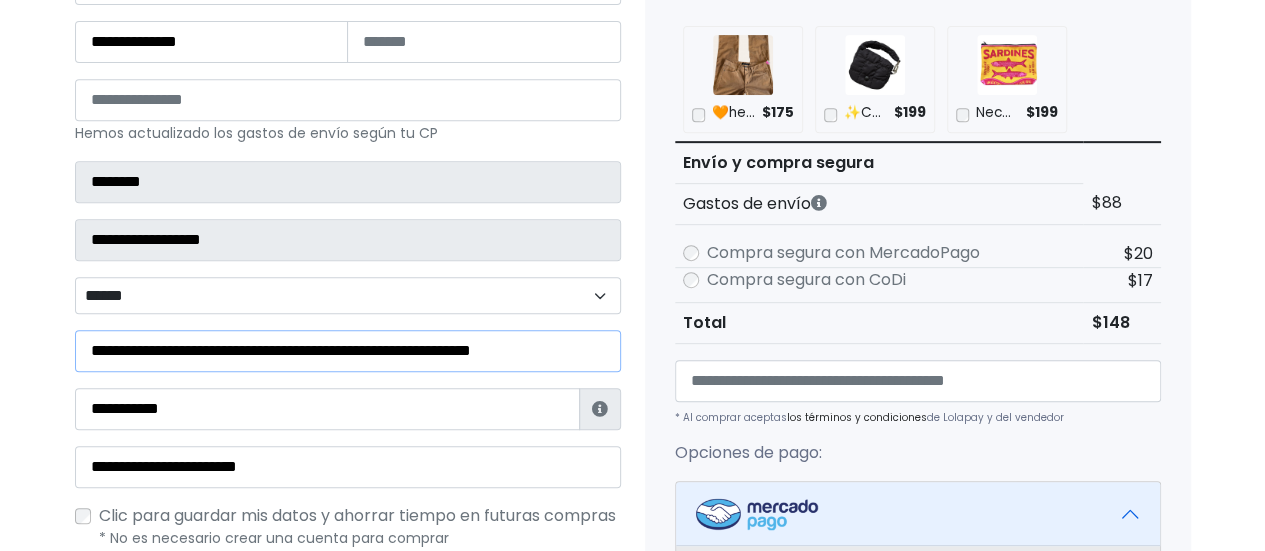 scroll, scrollTop: 700, scrollLeft: 0, axis: vertical 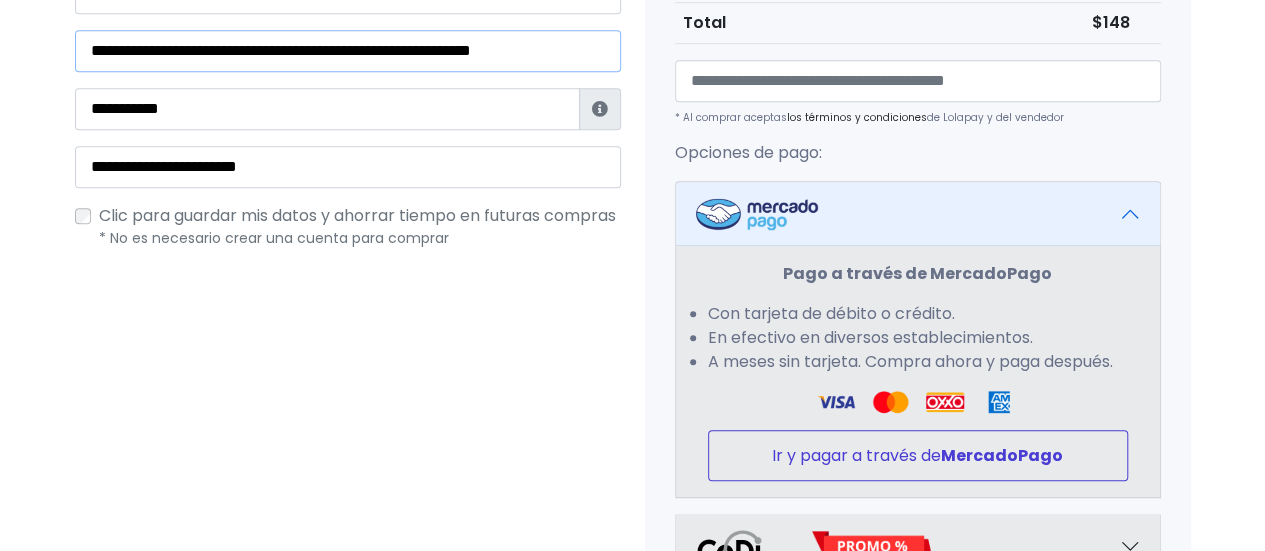 type on "**********" 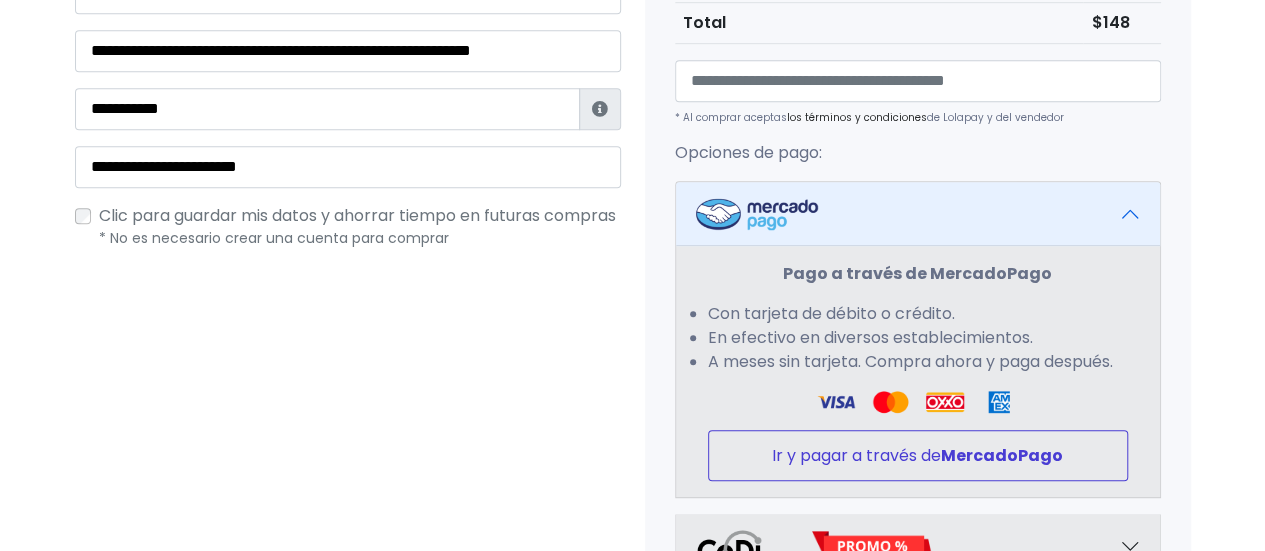 click on "MercadoPago" at bounding box center [1002, 455] 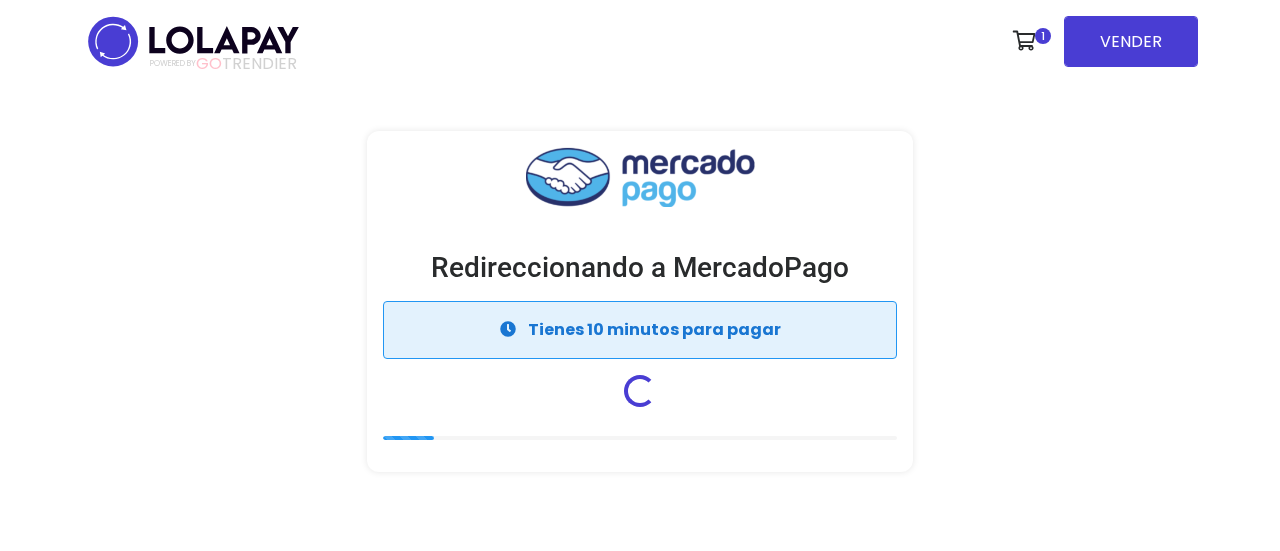 scroll, scrollTop: 0, scrollLeft: 0, axis: both 